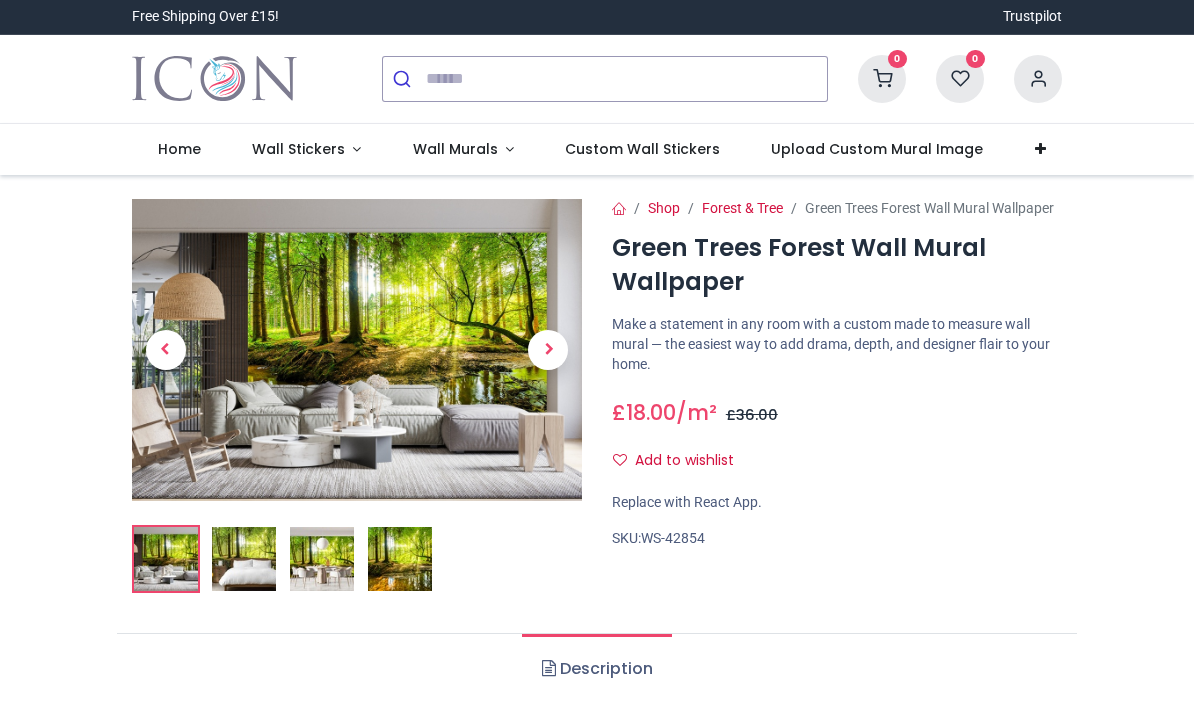 scroll, scrollTop: 0, scrollLeft: 0, axis: both 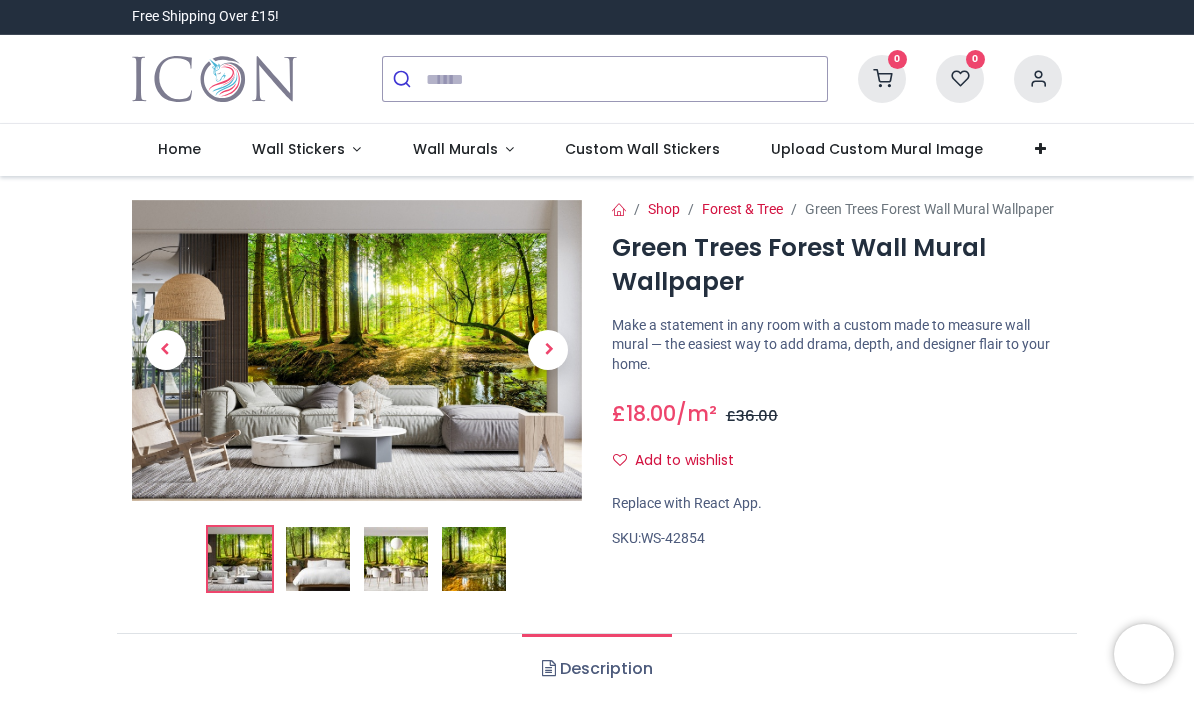 click at bounding box center [357, 350] 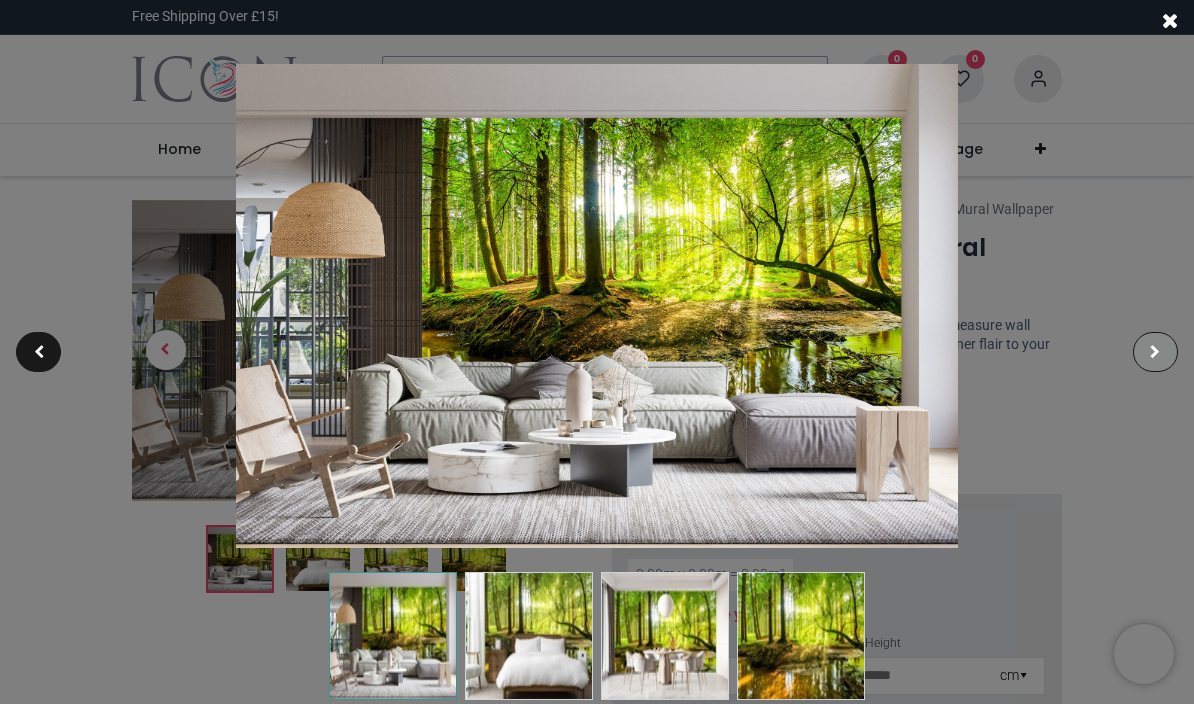 click at bounding box center (1155, 352) 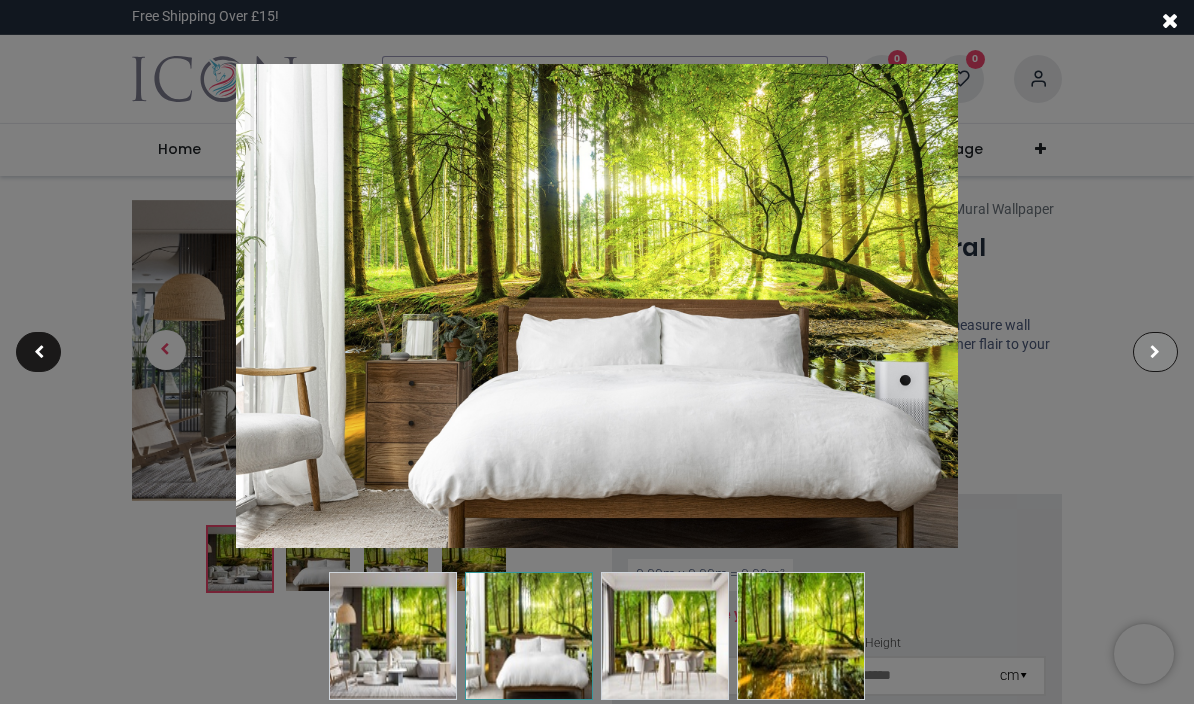 click at bounding box center (1155, 352) 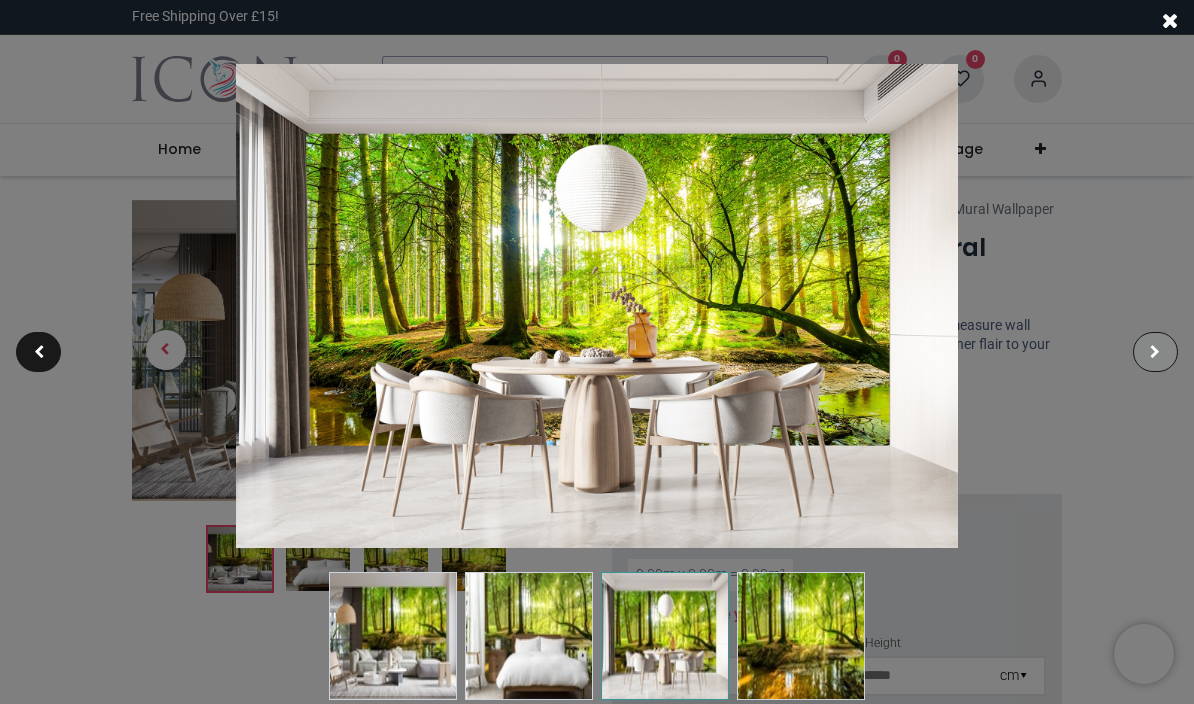 click on "Login  •  Register
Home
Wall Stickers" at bounding box center [597, 352] 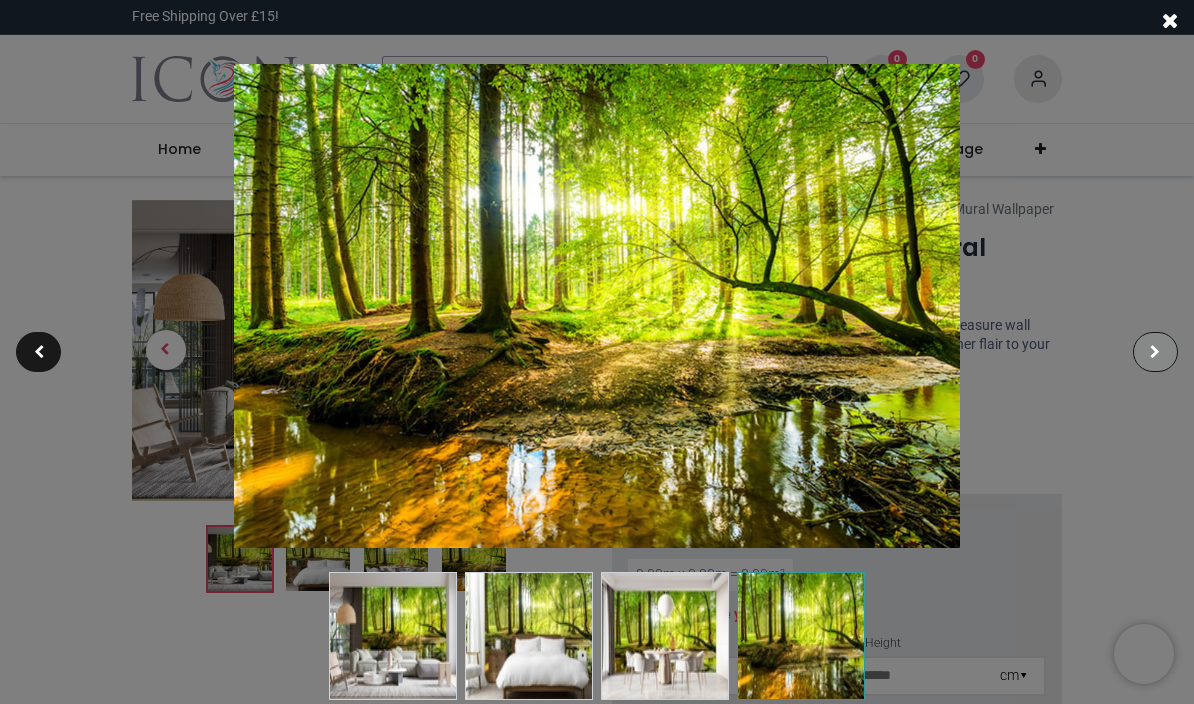click at bounding box center [1155, 352] 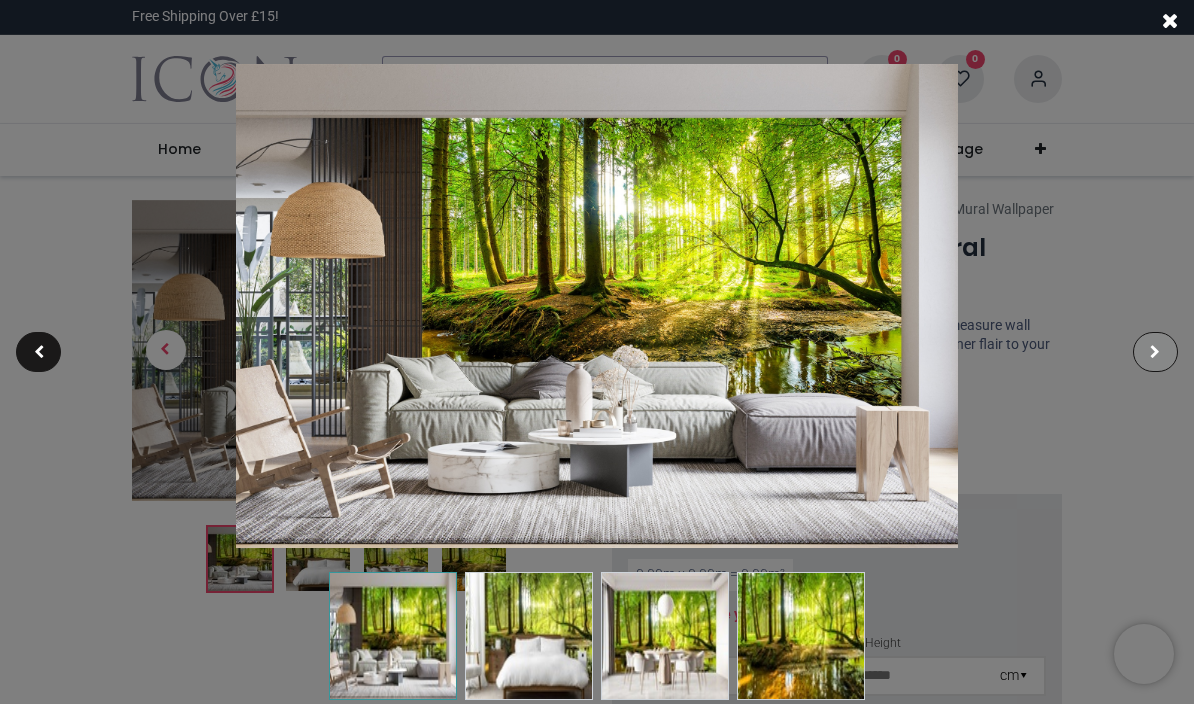 click at bounding box center (1155, 352) 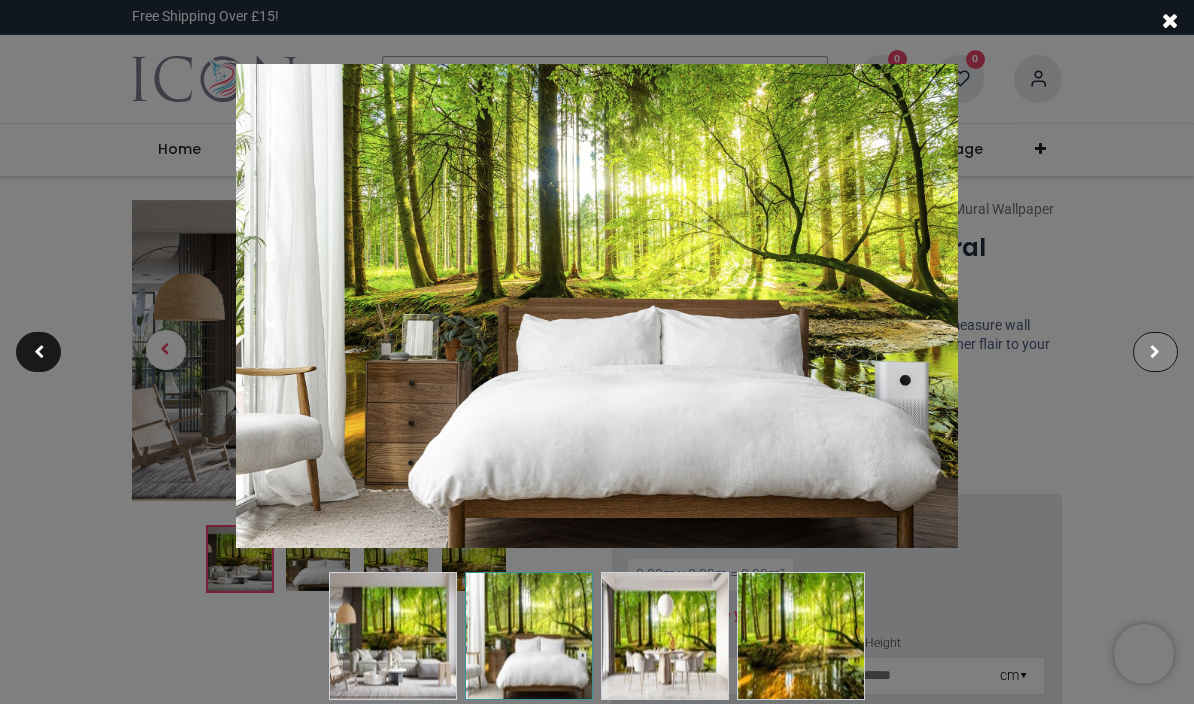 click at bounding box center [1155, 352] 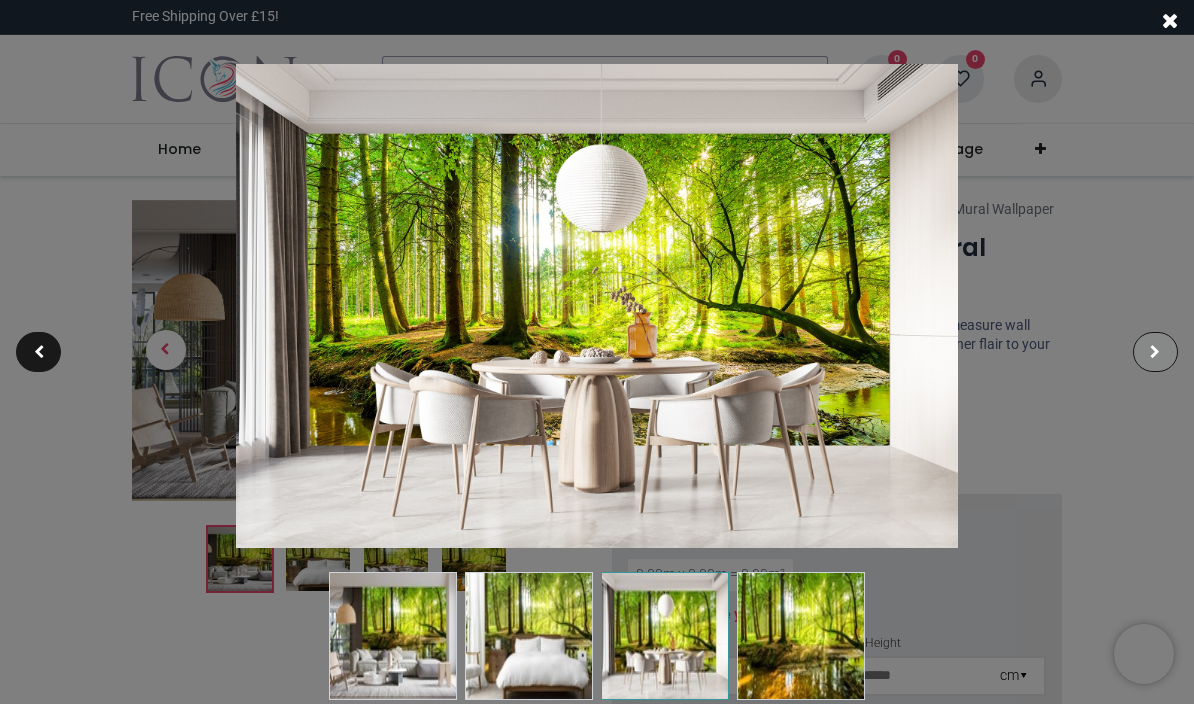 click at bounding box center [1155, 352] 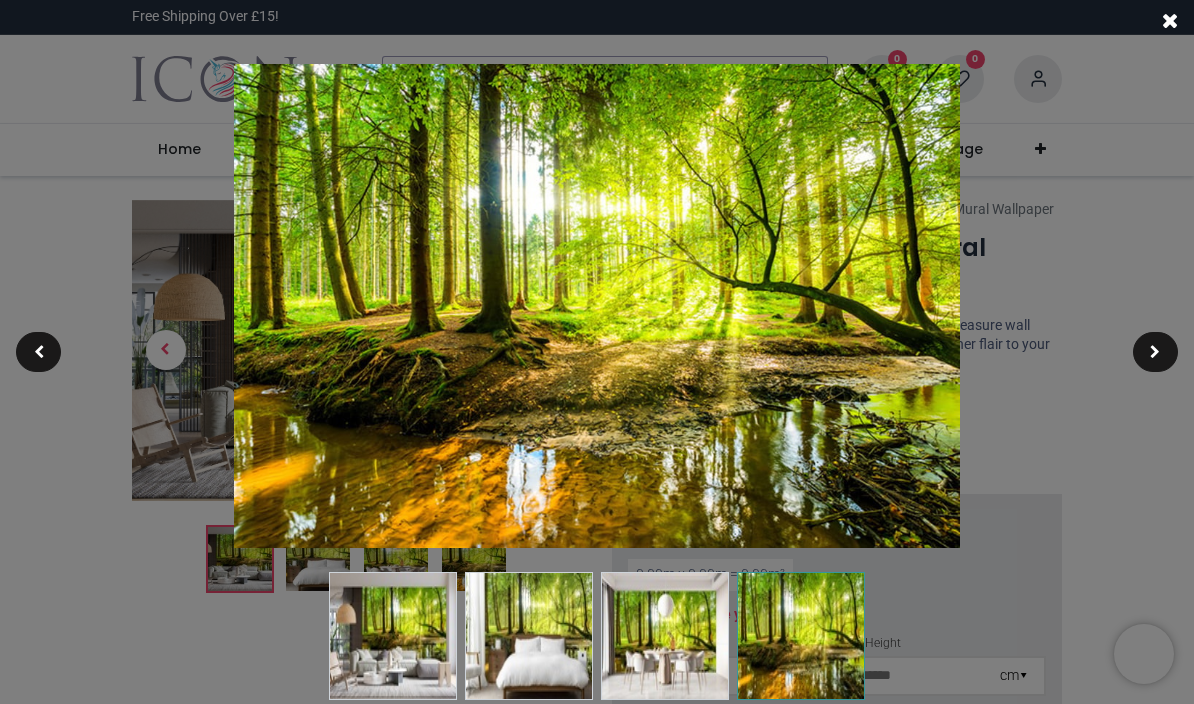 click at bounding box center (1170, 20) 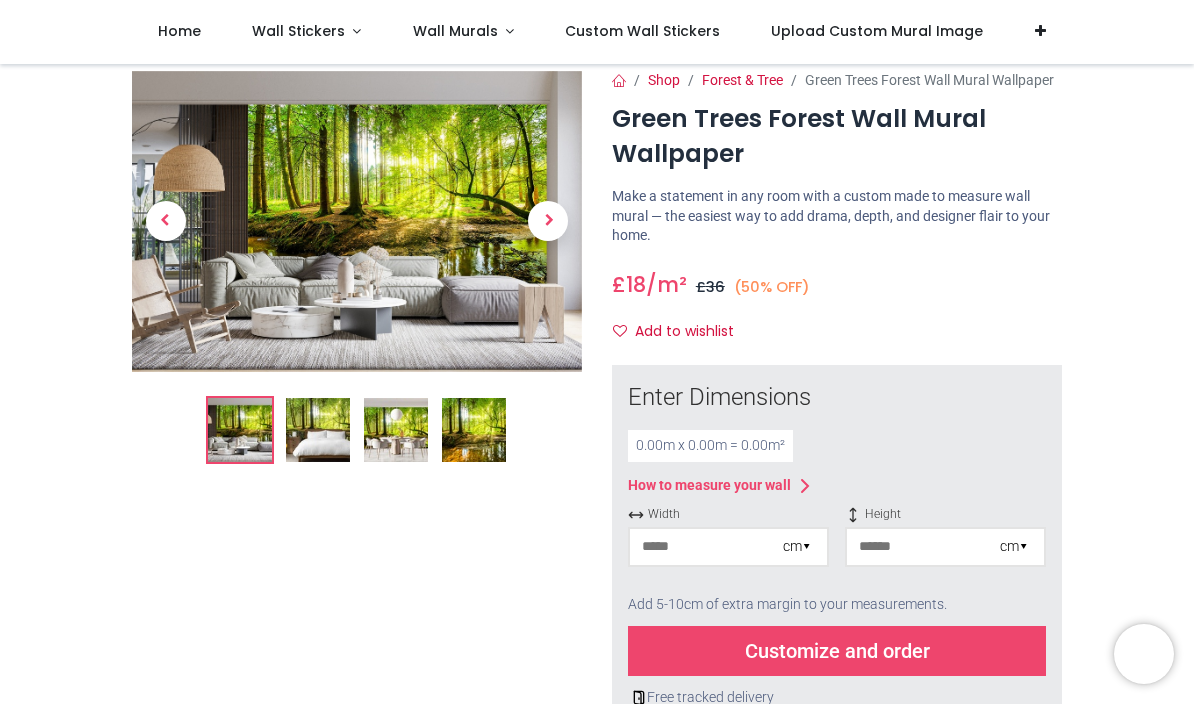 scroll, scrollTop: 14, scrollLeft: 0, axis: vertical 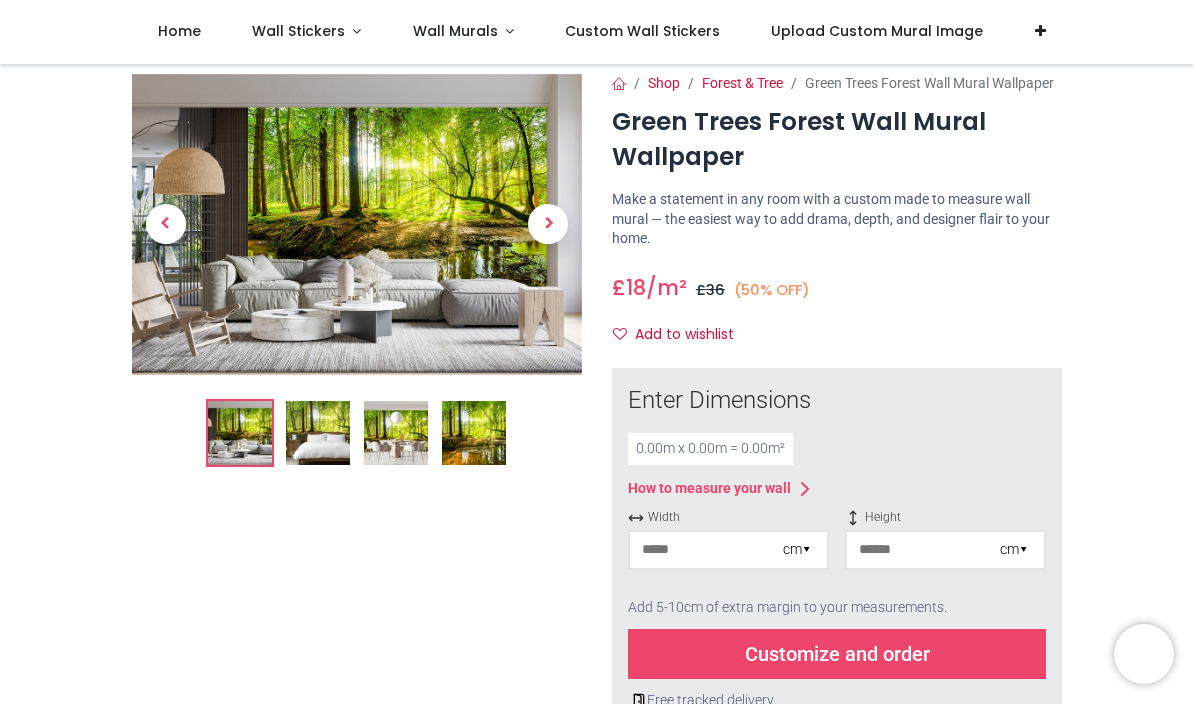 click on "0.00 m x   0.00 m =   0.00 m²" at bounding box center (710, 449) 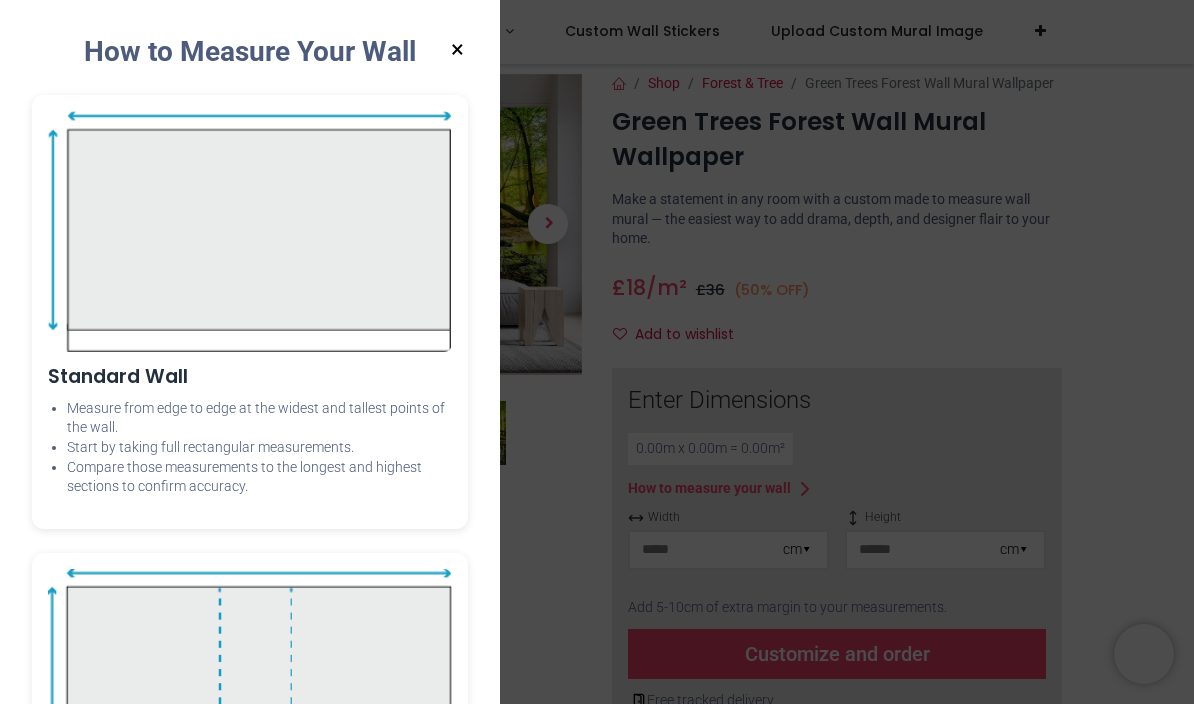 click on "×" at bounding box center [457, 50] 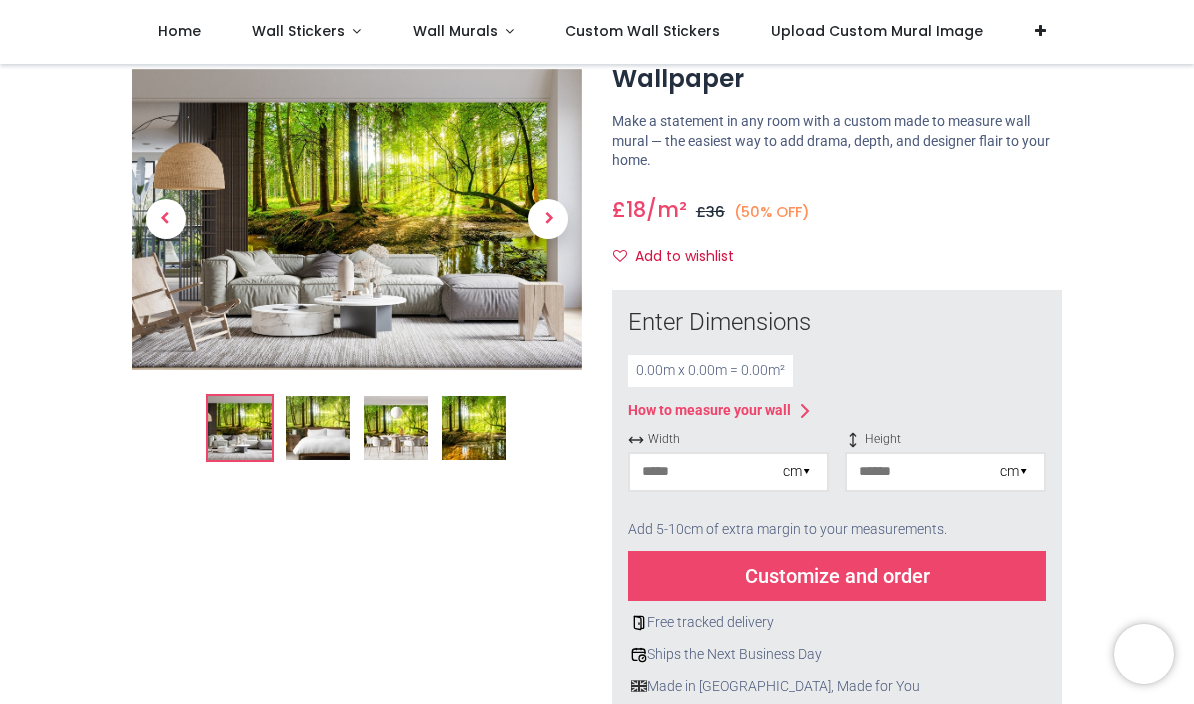 scroll, scrollTop: 94, scrollLeft: 0, axis: vertical 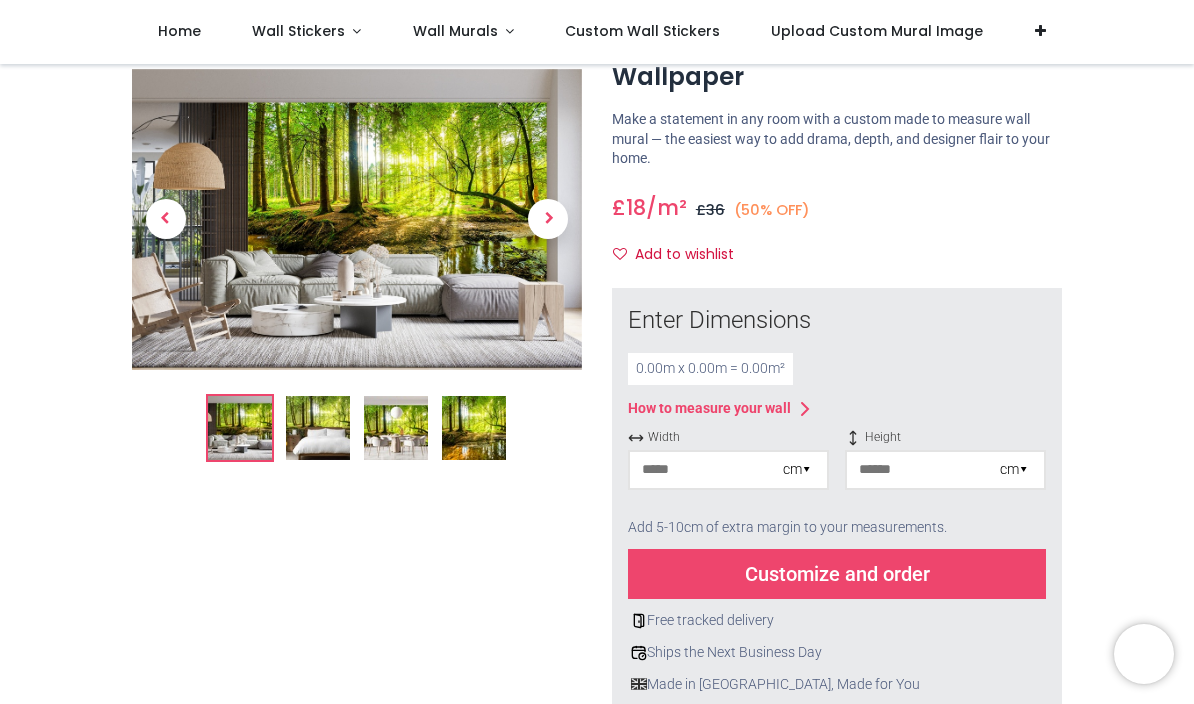 click on "0.00 m x   0.00 m =   0.00 m²" at bounding box center (710, 369) 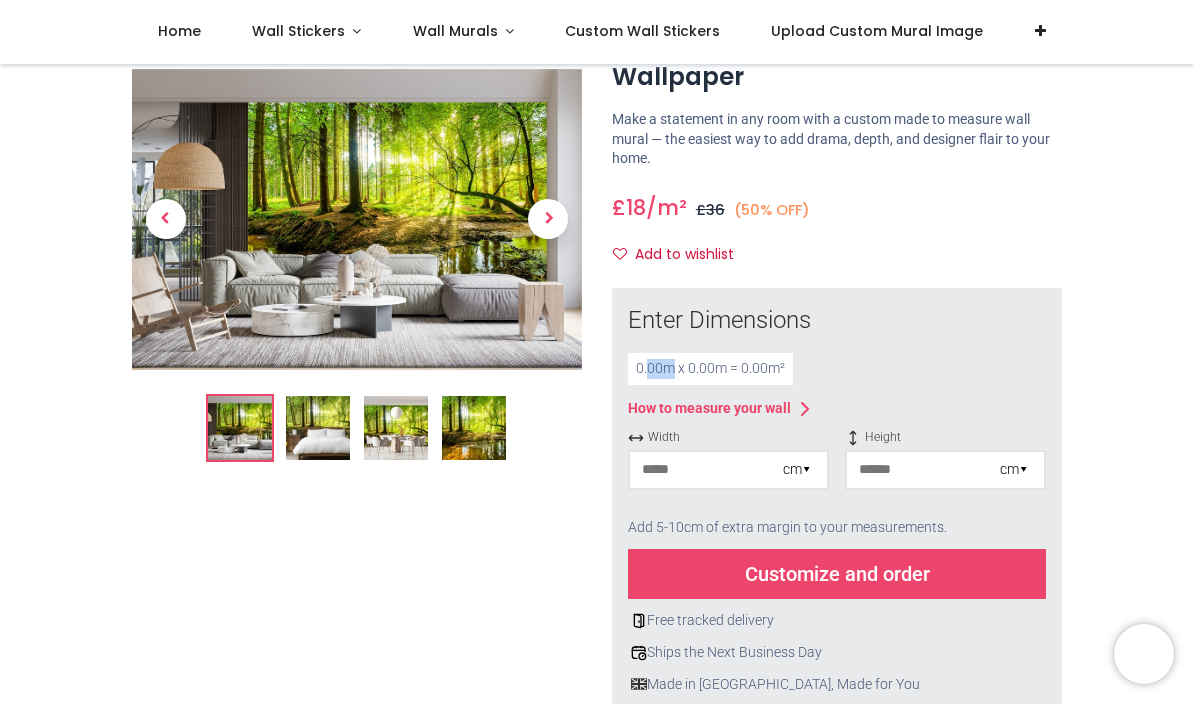 click on "0.00 m x   0.00 m =   0.00 m²" at bounding box center (710, 369) 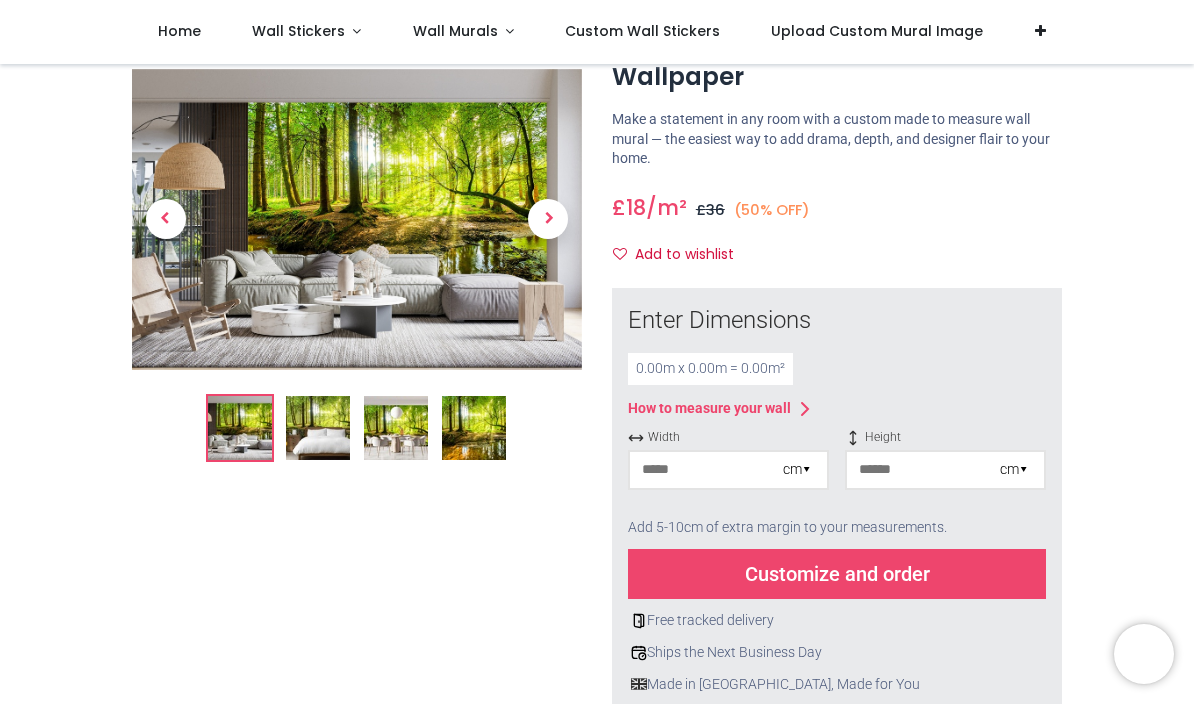 click on "0.00 m x   0.00 m =   0.00 m²" at bounding box center [710, 369] 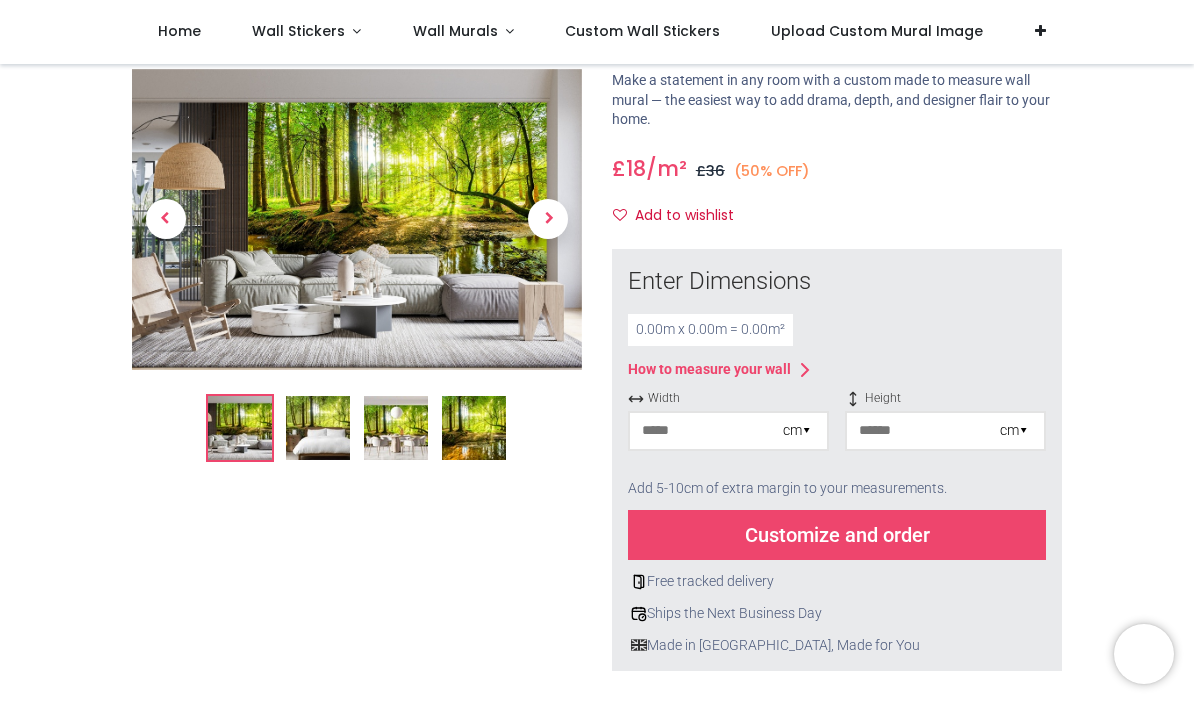 scroll, scrollTop: 134, scrollLeft: 0, axis: vertical 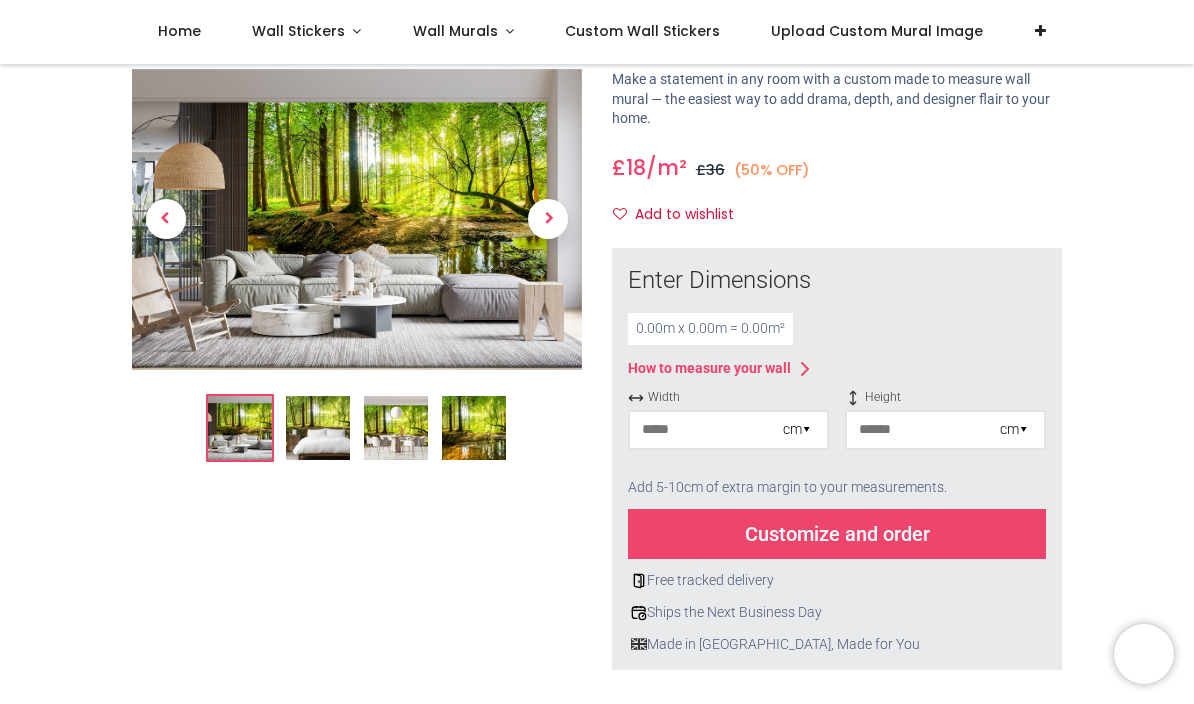 click on "cm  ▾" at bounding box center (797, 430) 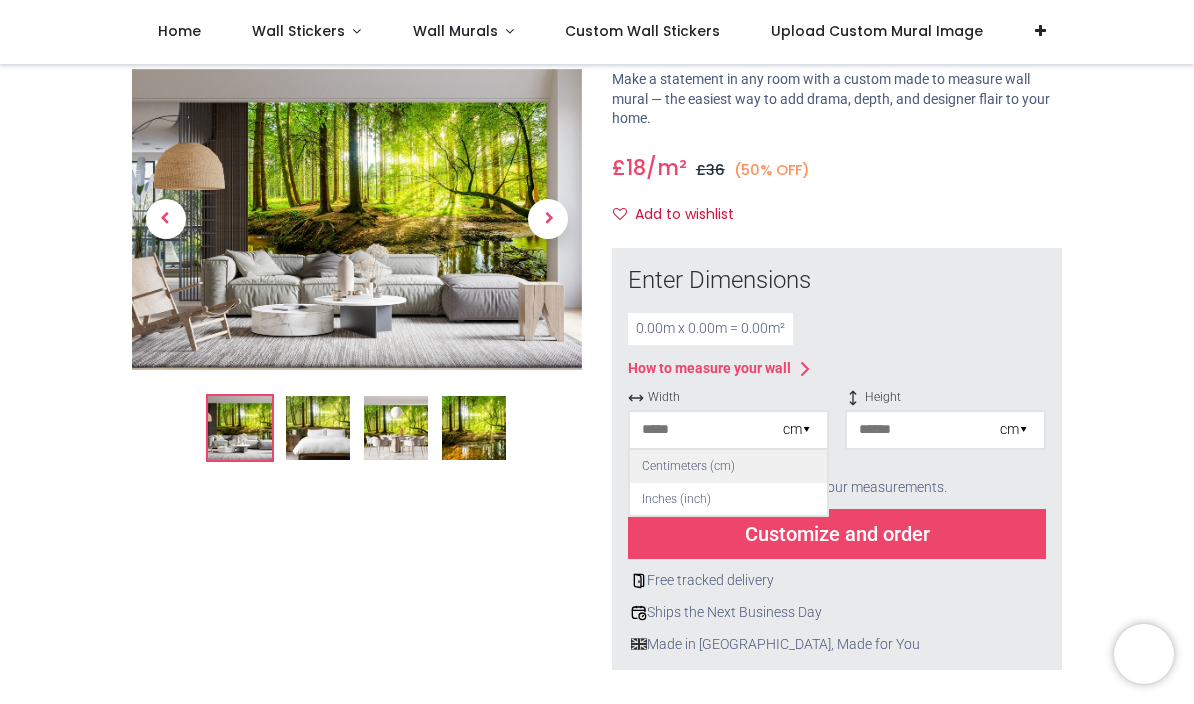 click on "Centimeters (cm)" at bounding box center [728, 466] 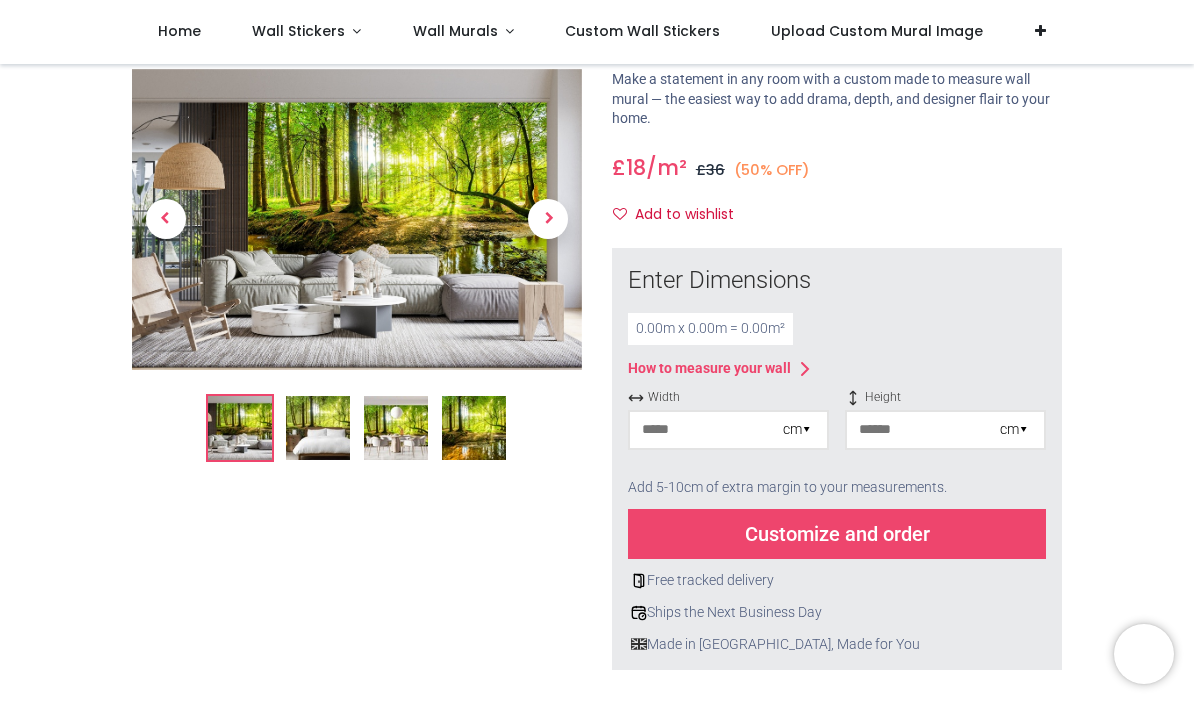 click at bounding box center (706, 430) 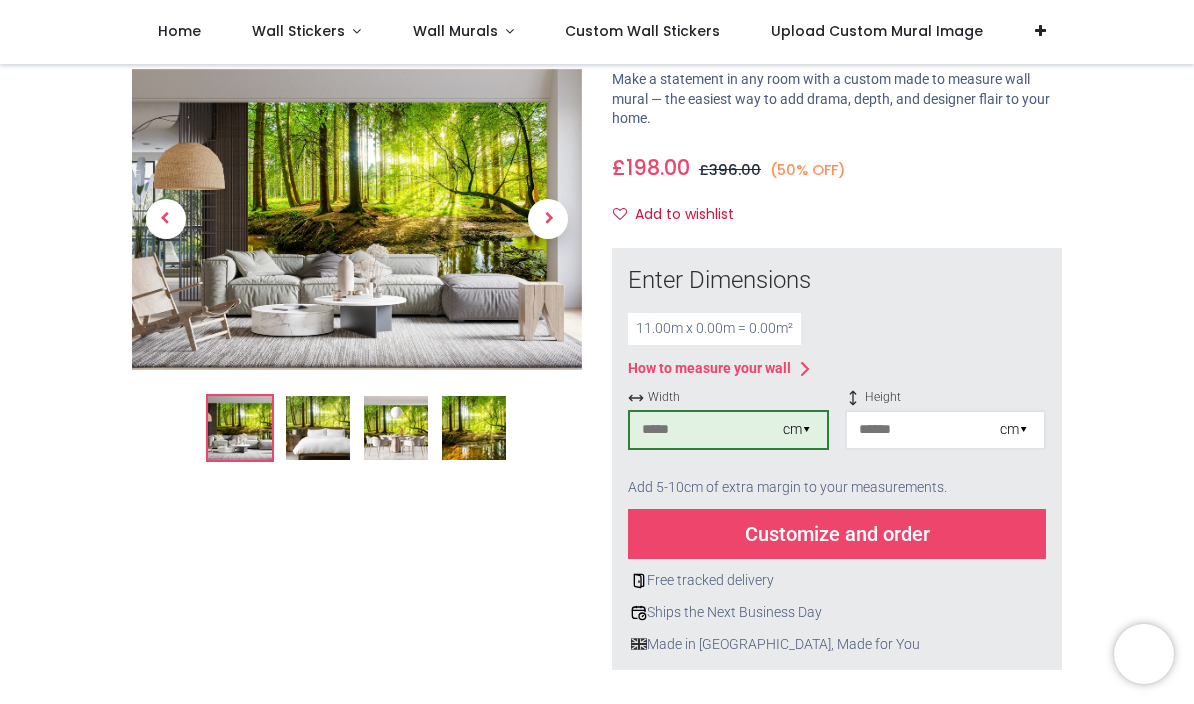 type on "****" 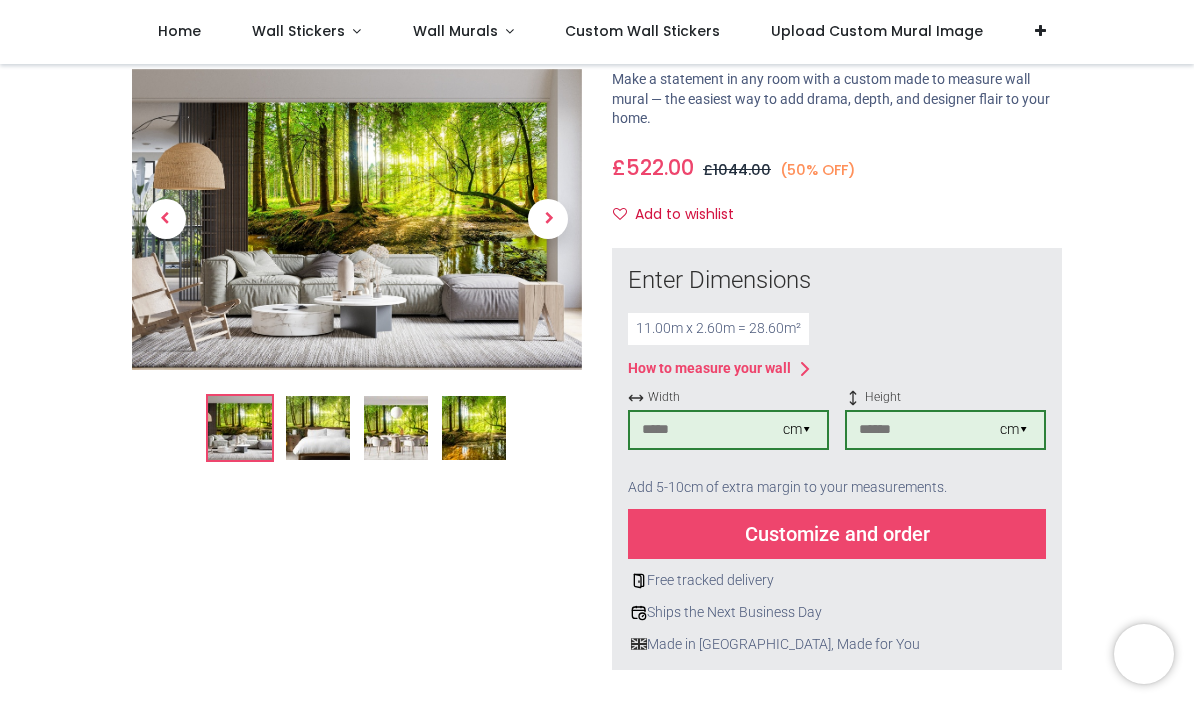 type on "***" 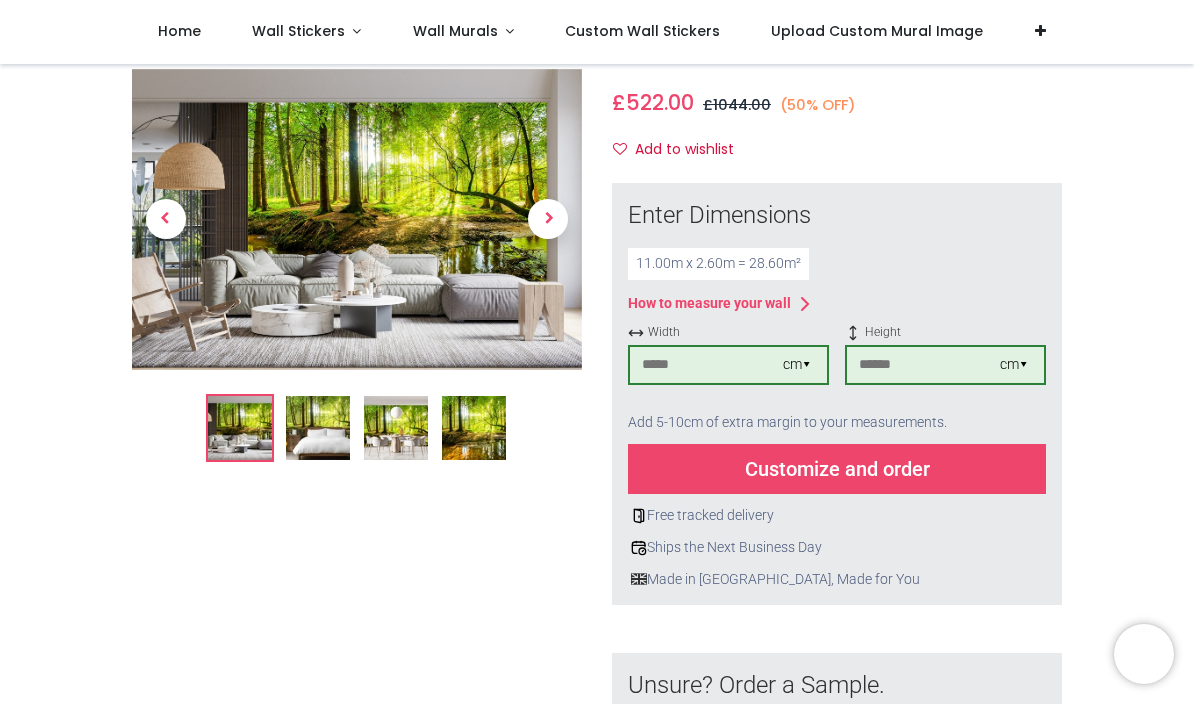 scroll, scrollTop: 202, scrollLeft: 0, axis: vertical 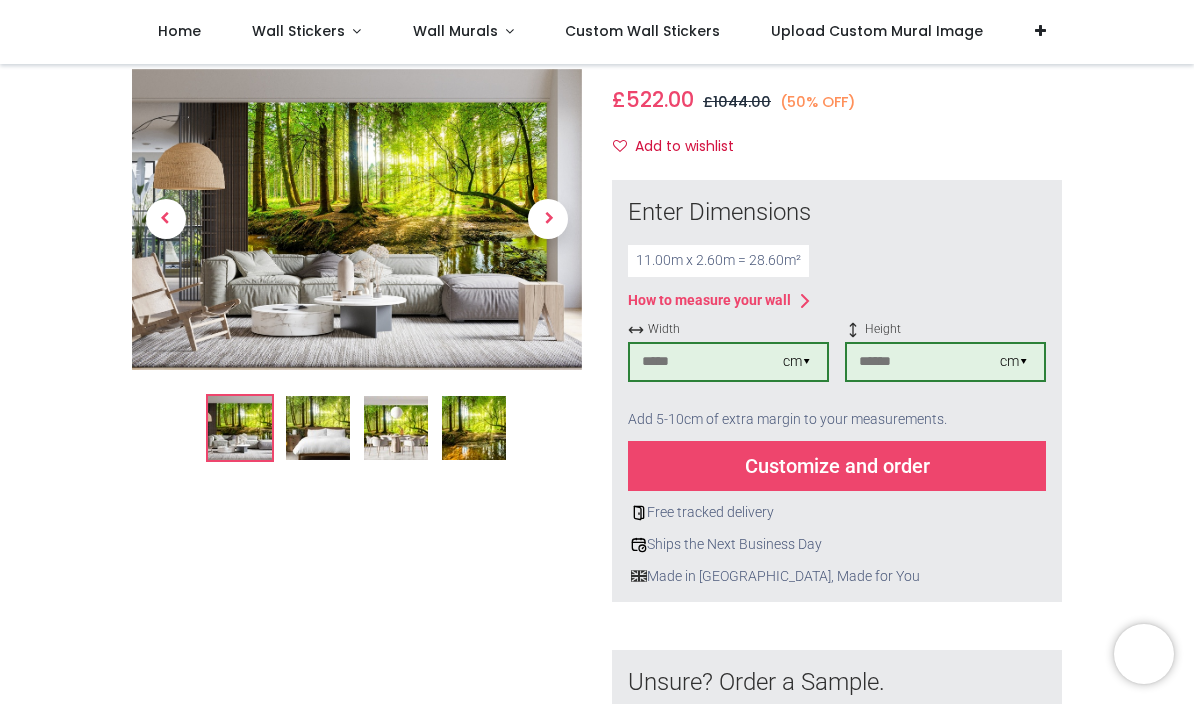 click on "Customize and order" at bounding box center (837, 466) 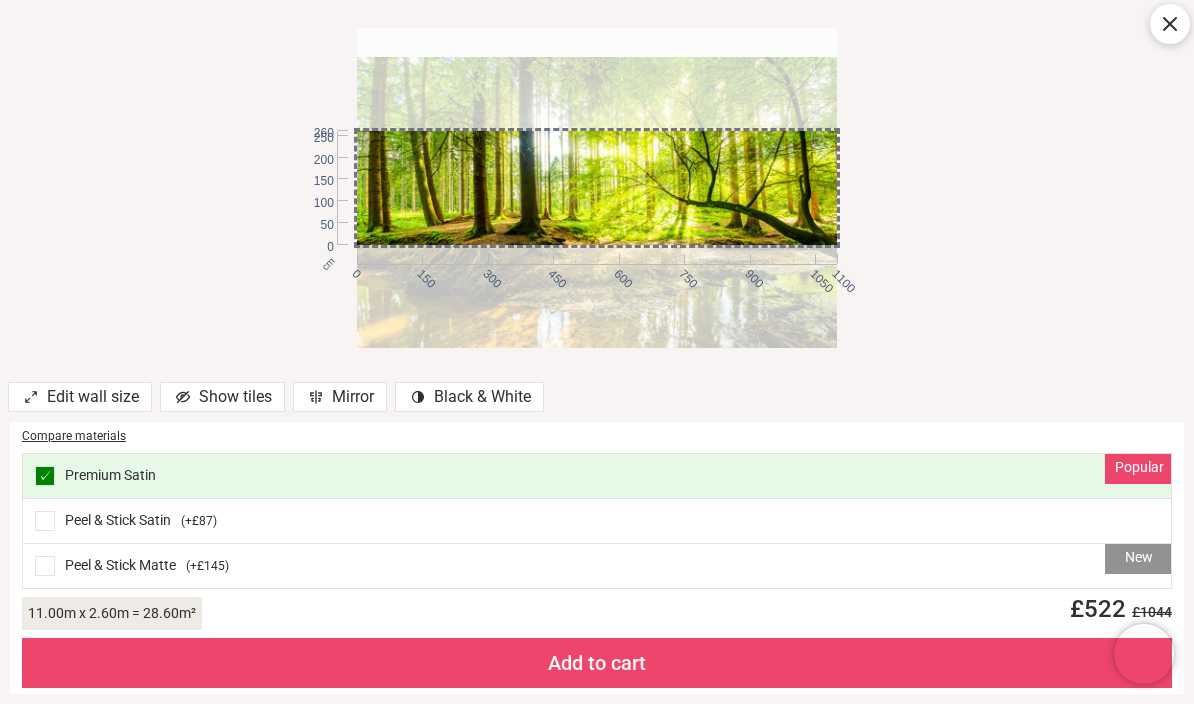 drag, startPoint x: 833, startPoint y: 126, endPoint x: 810, endPoint y: 155, distance: 37.01351 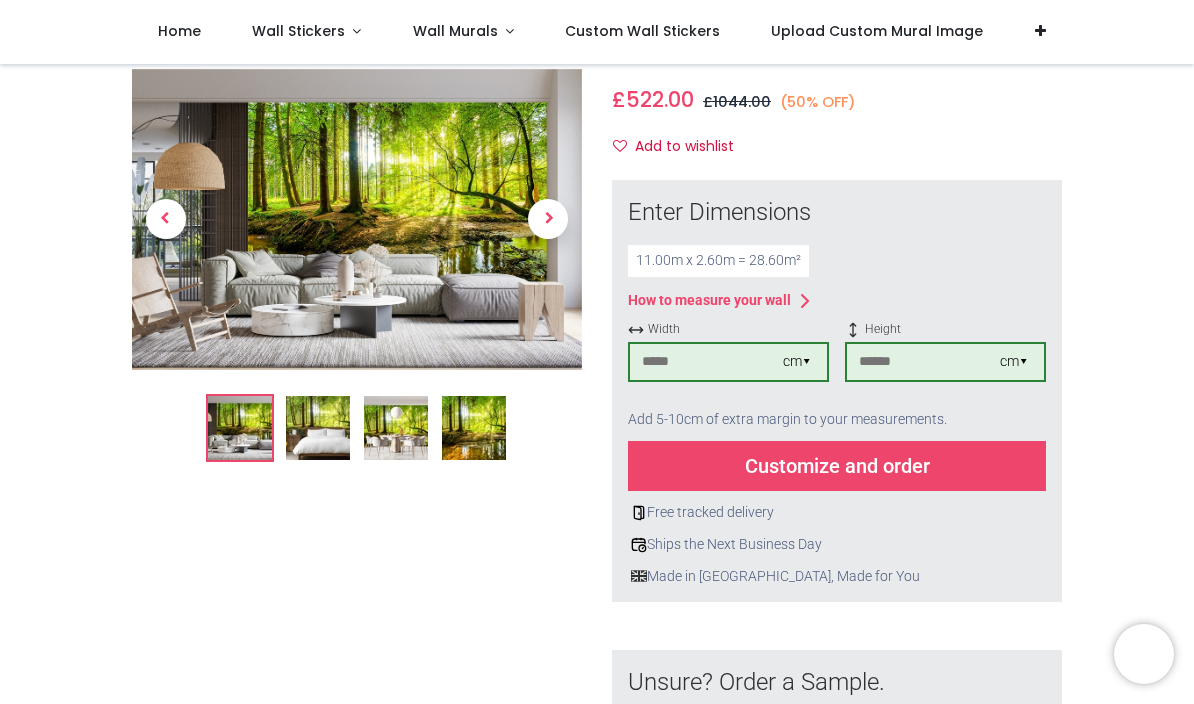 click on "****" at bounding box center [706, 362] 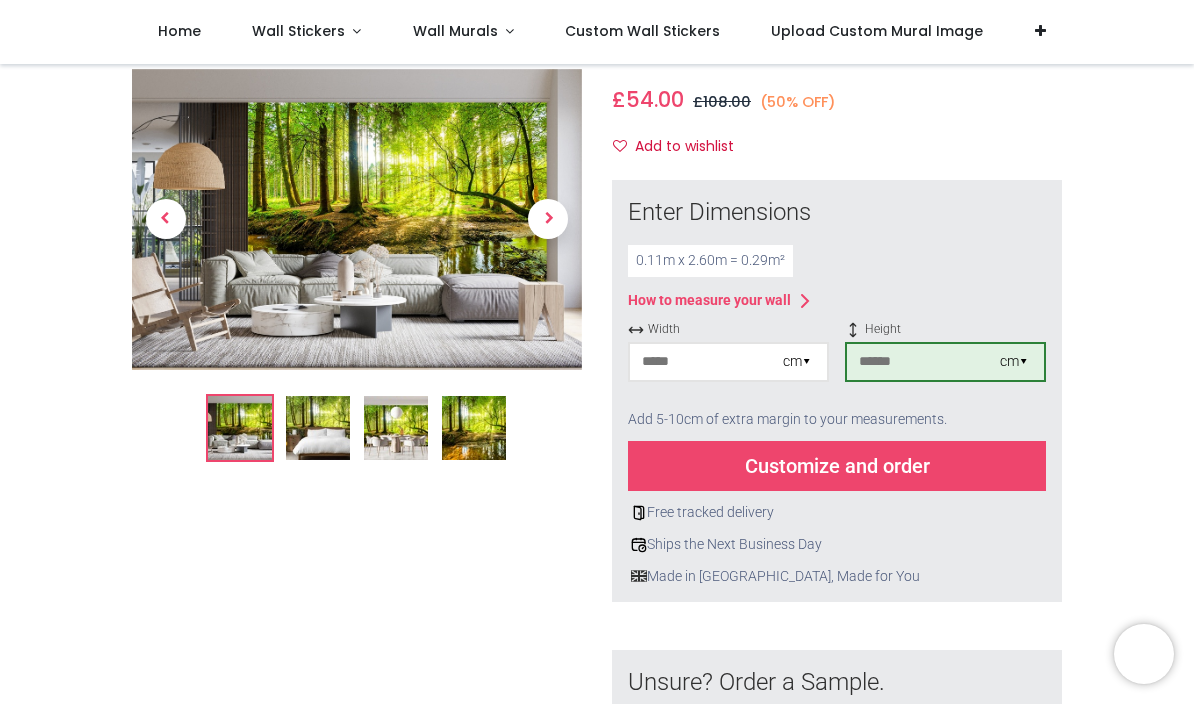type on "*" 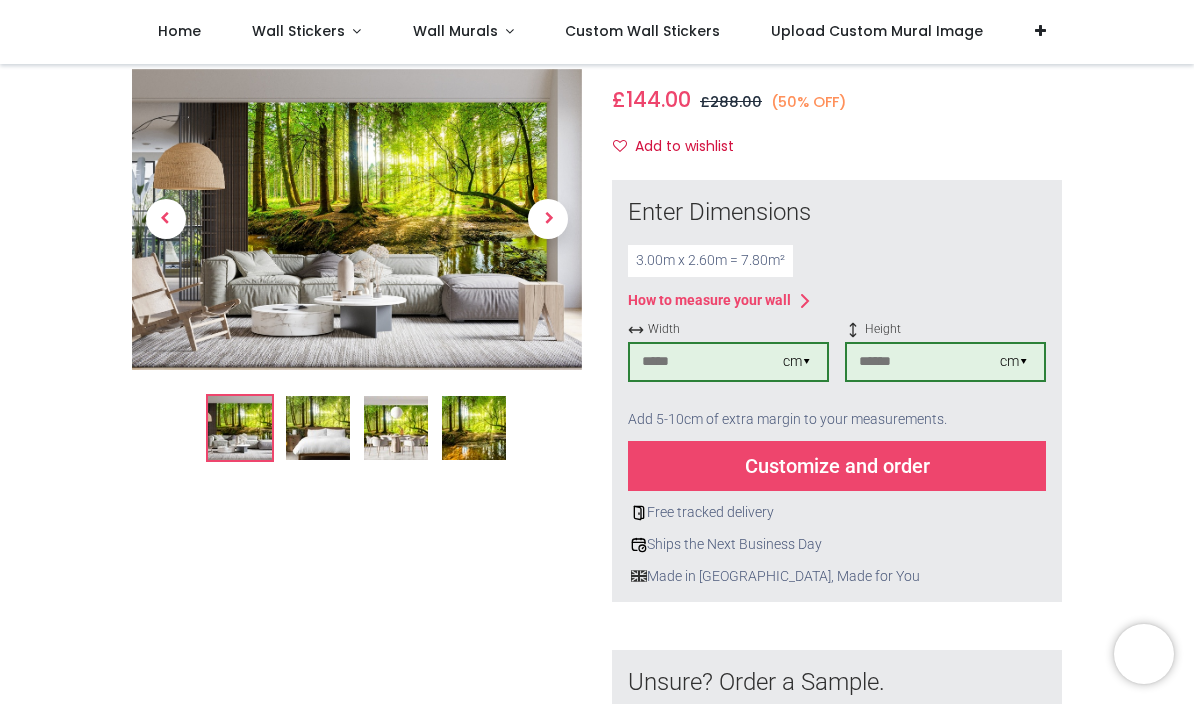 type on "***" 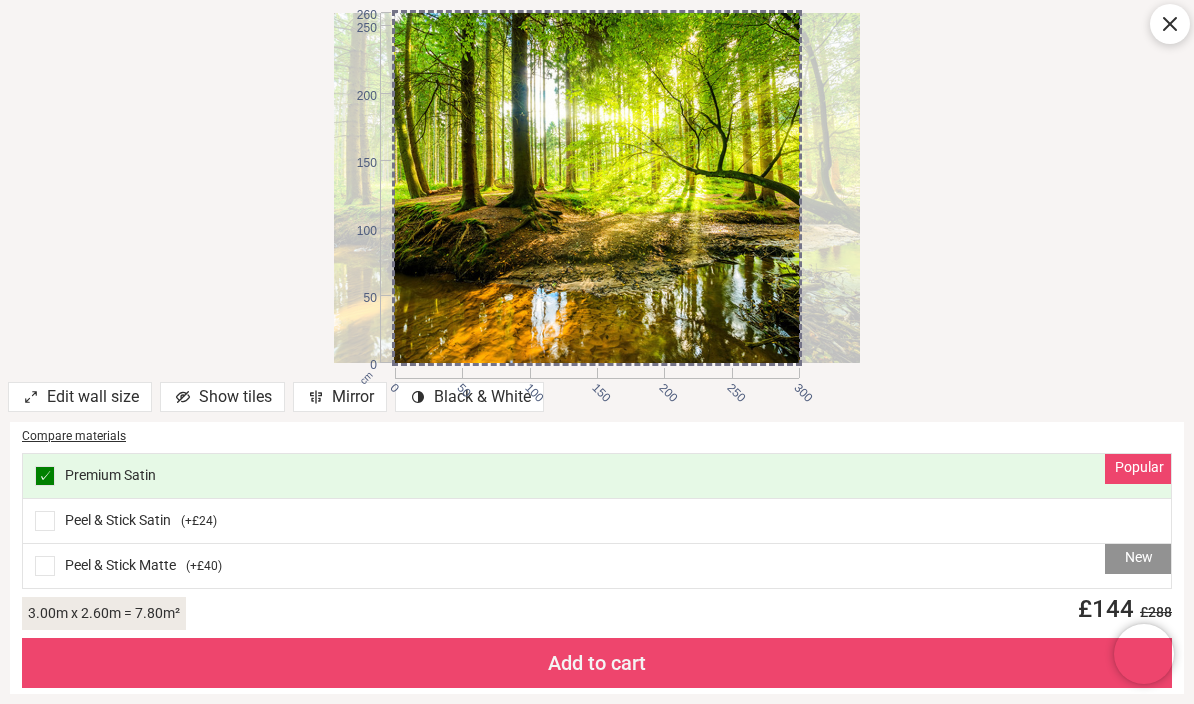 drag, startPoint x: 395, startPoint y: 368, endPoint x: 329, endPoint y: 356, distance: 67.08204 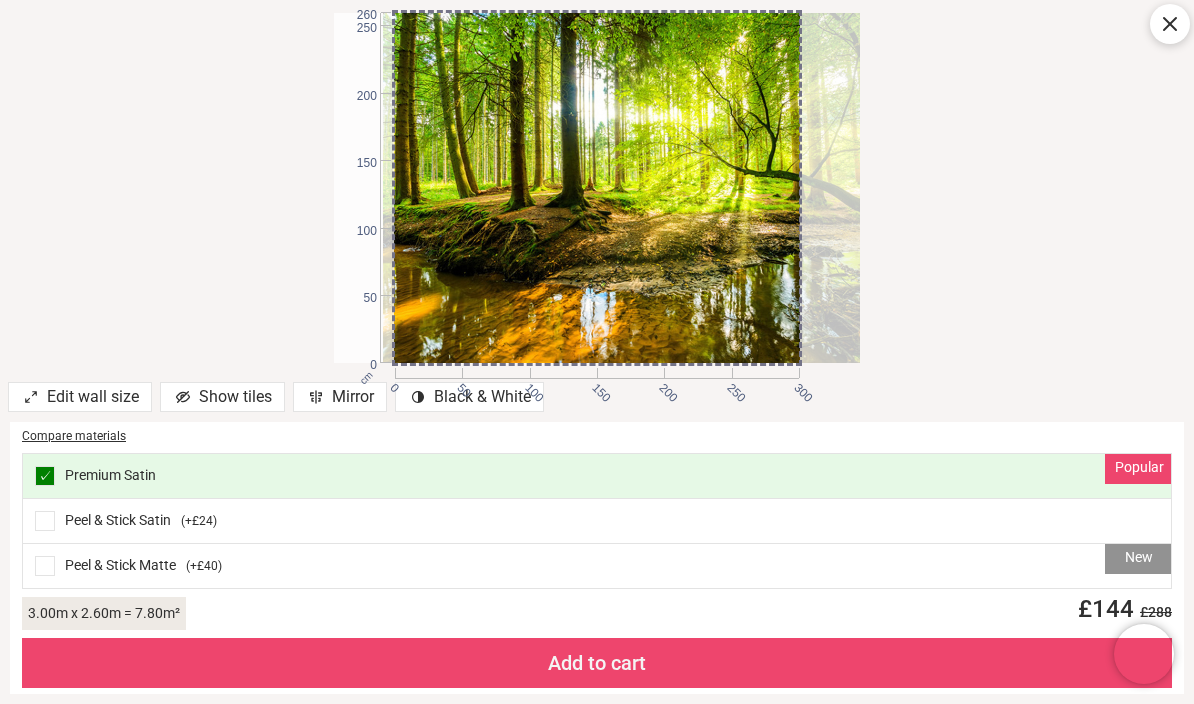 drag, startPoint x: 470, startPoint y: 275, endPoint x: 519, endPoint y: 285, distance: 50.01 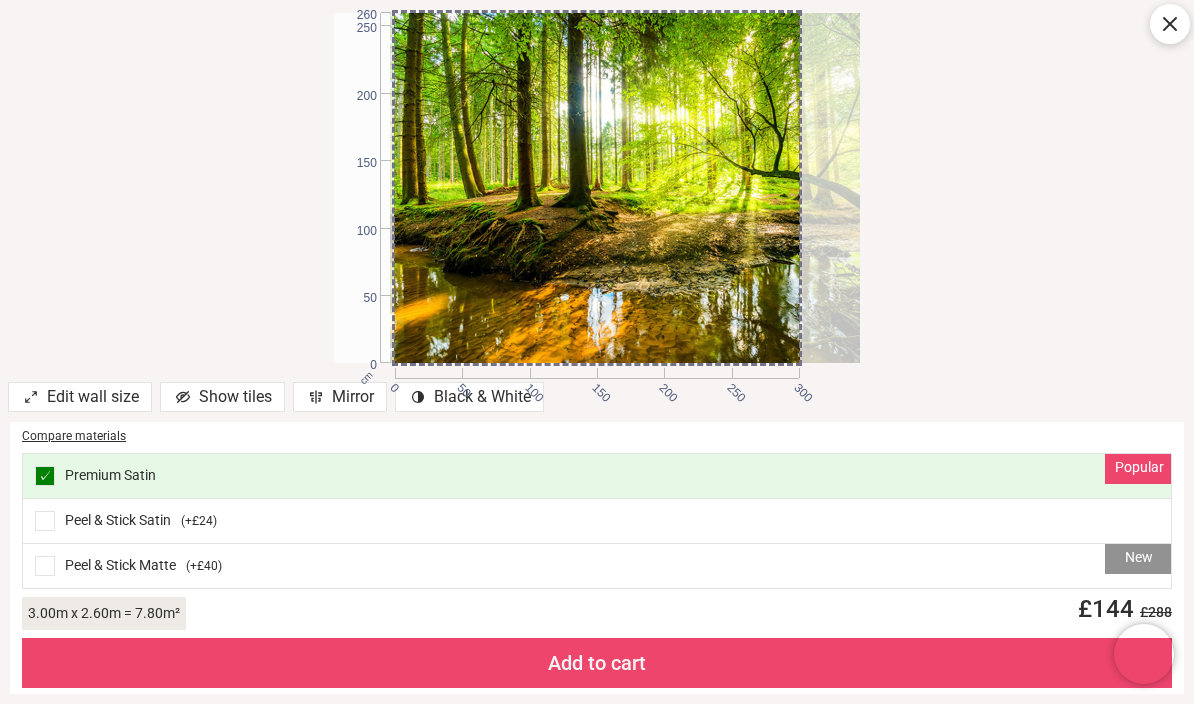 drag, startPoint x: 799, startPoint y: 14, endPoint x: 806, endPoint y: 182, distance: 168.14577 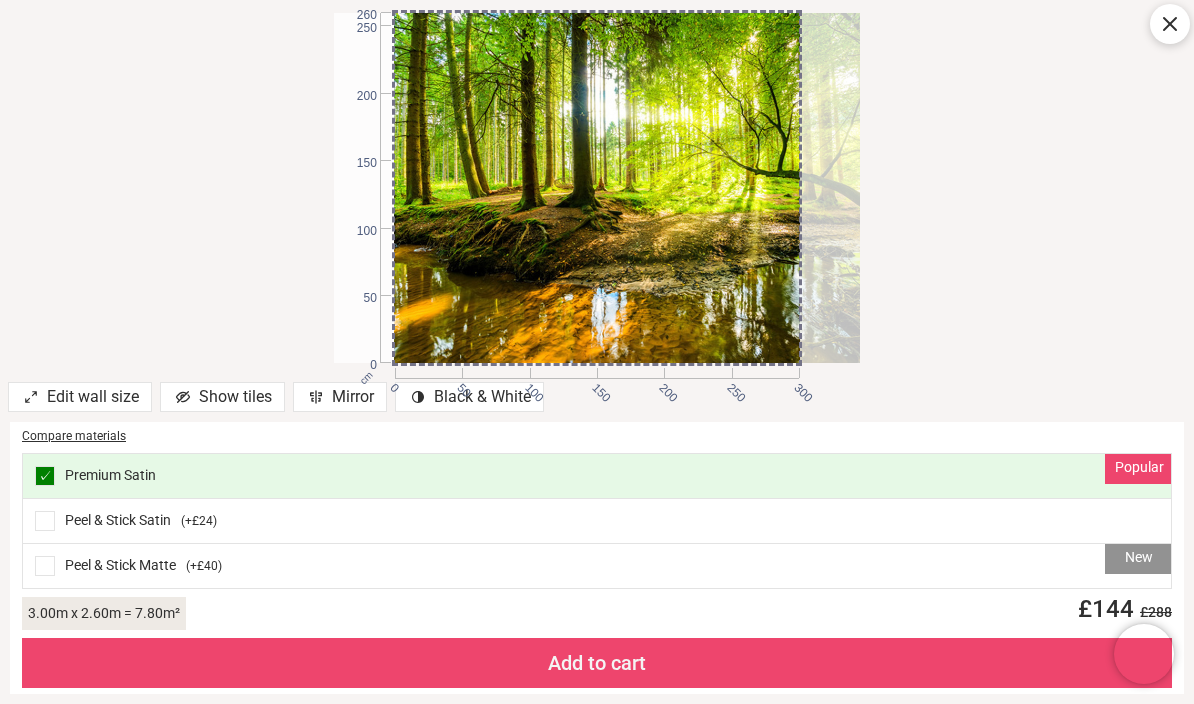 click on "Edit wall size" at bounding box center (80, 397) 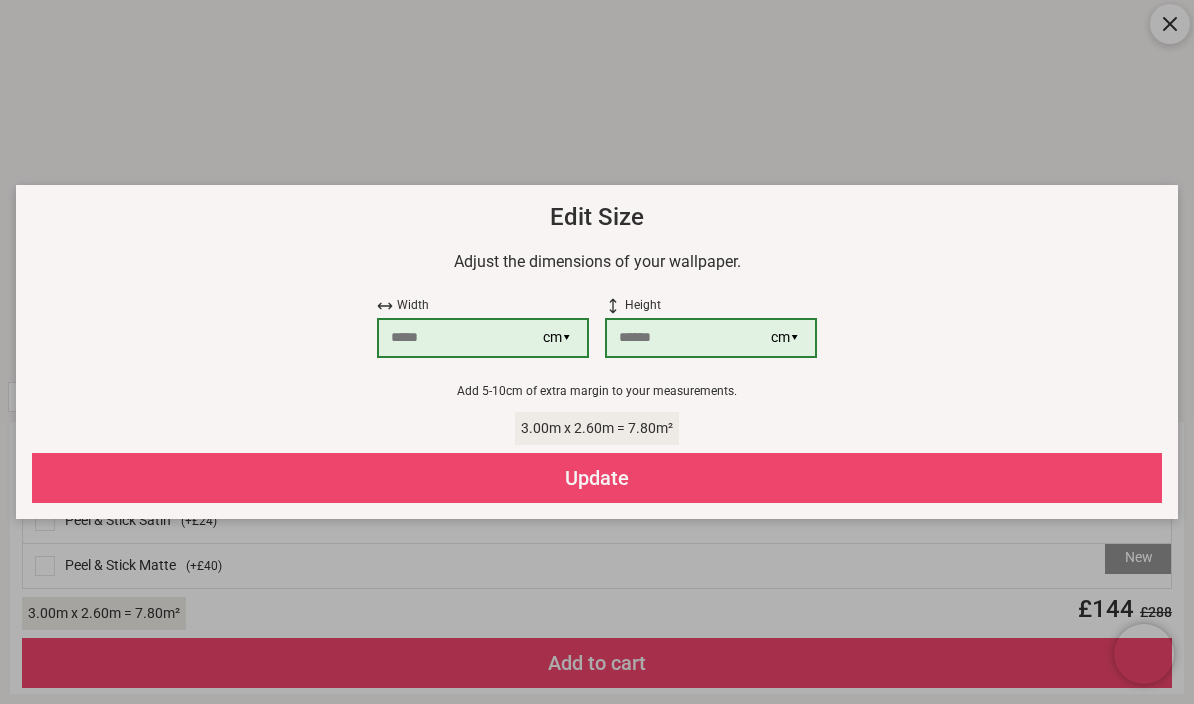 click on "Edit Size Adjust the dimensions of your wallpaper. Width *** cm  ▾ Height *** cm  ▾ Add 5-10cm of extra margin to your measurements. 3.00 m x   2.60 m =   7.80 m² Update" at bounding box center (597, 352) 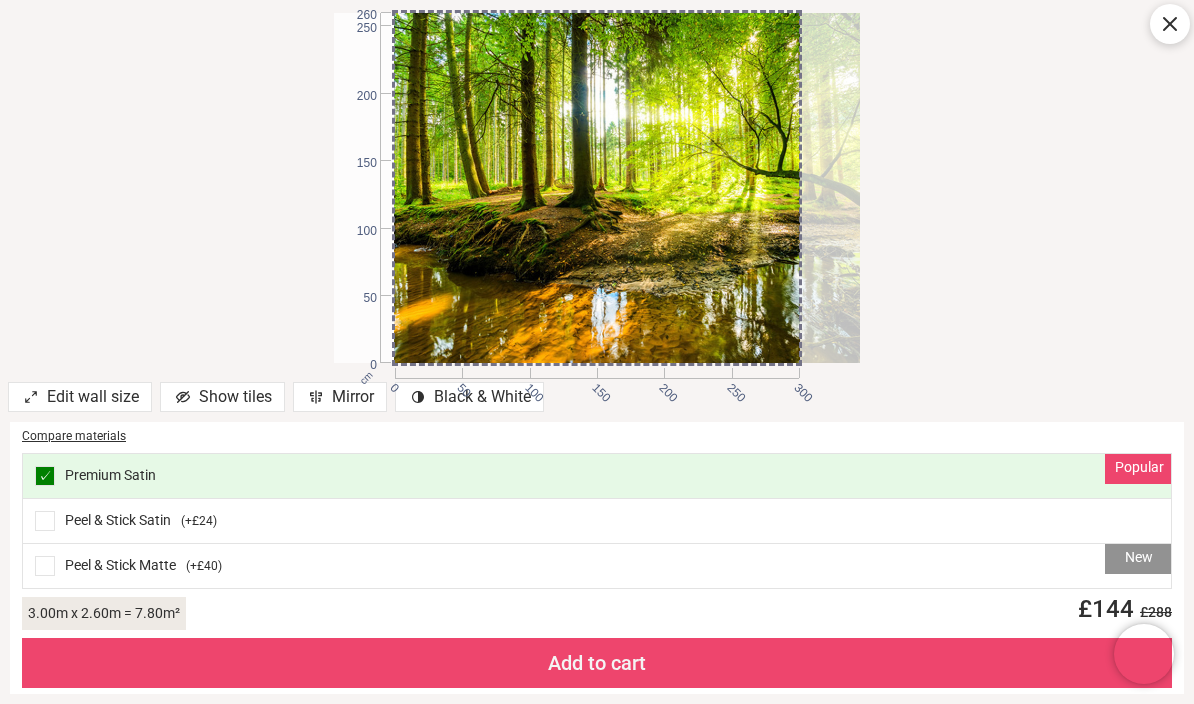 click 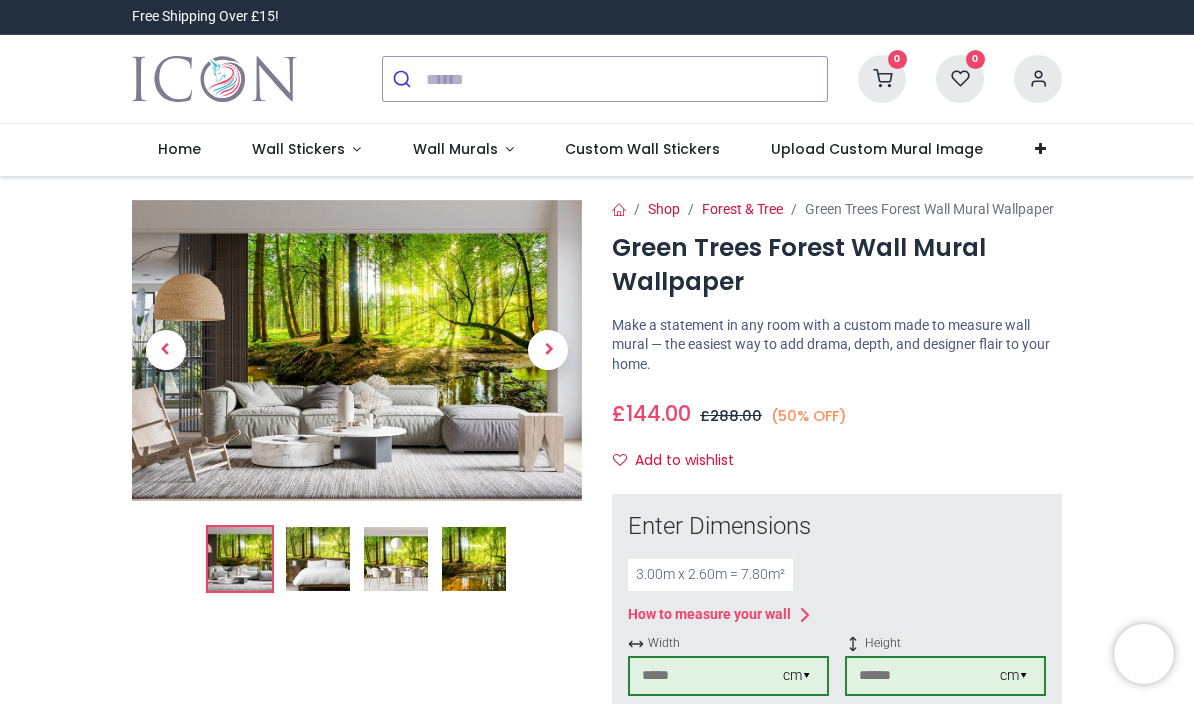 scroll, scrollTop: 0, scrollLeft: 0, axis: both 